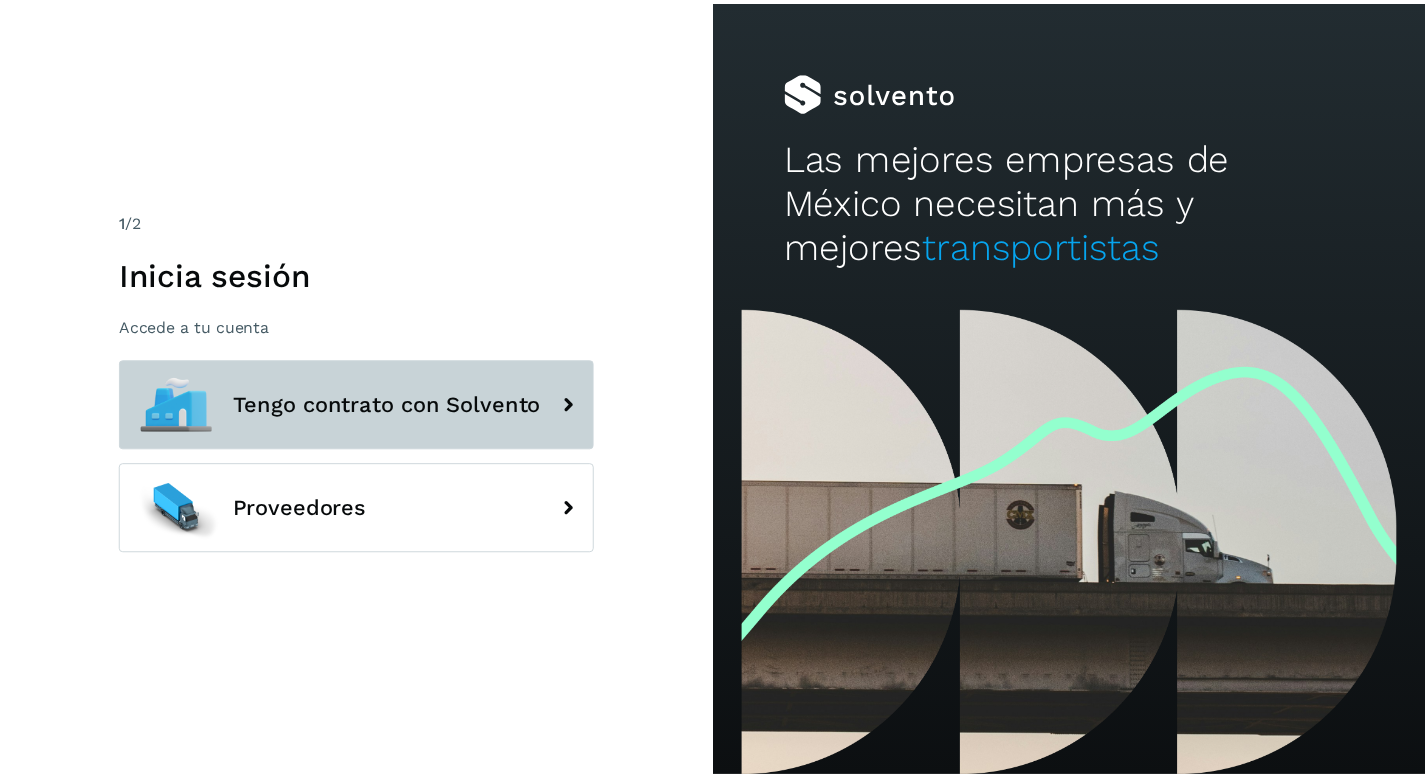 scroll, scrollTop: 0, scrollLeft: 0, axis: both 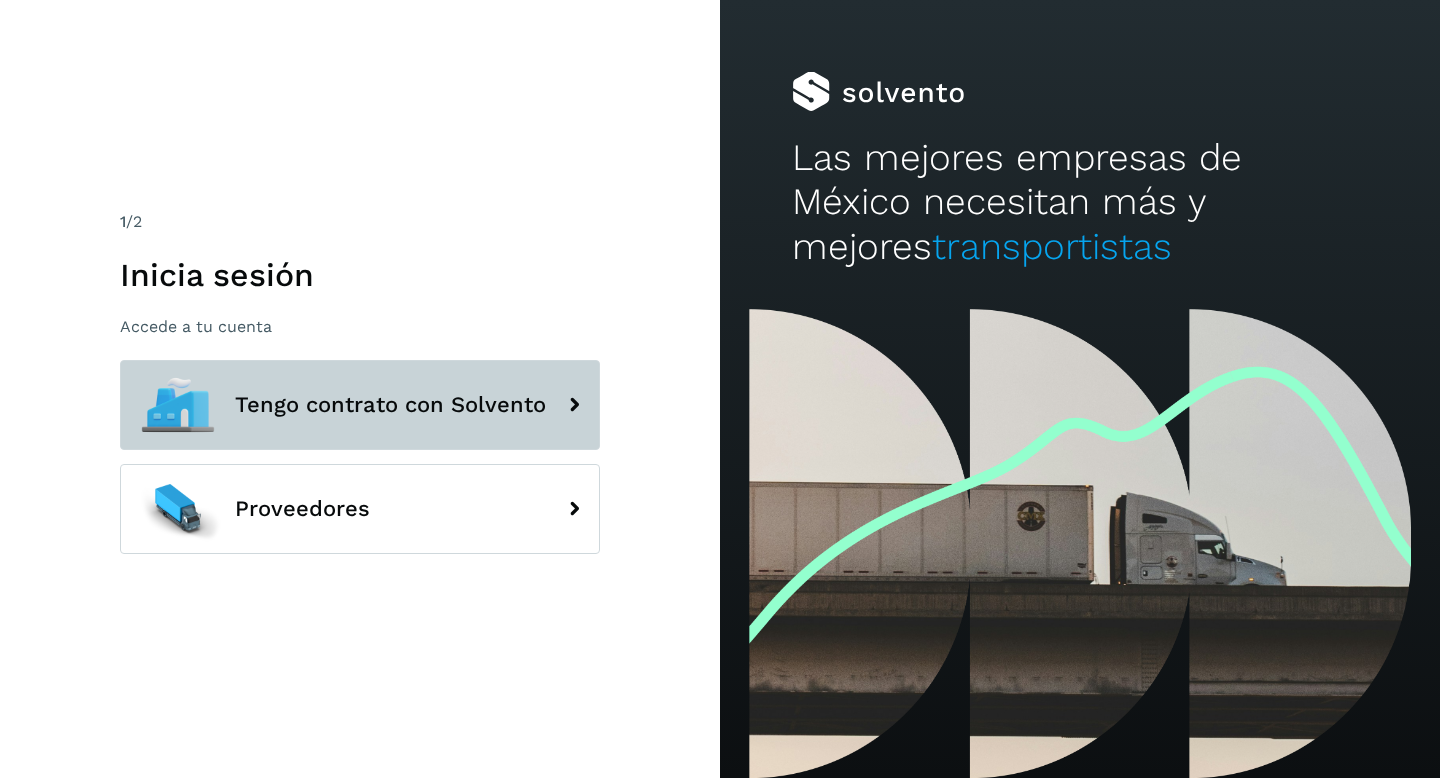 click on "Tengo contrato con Solvento" 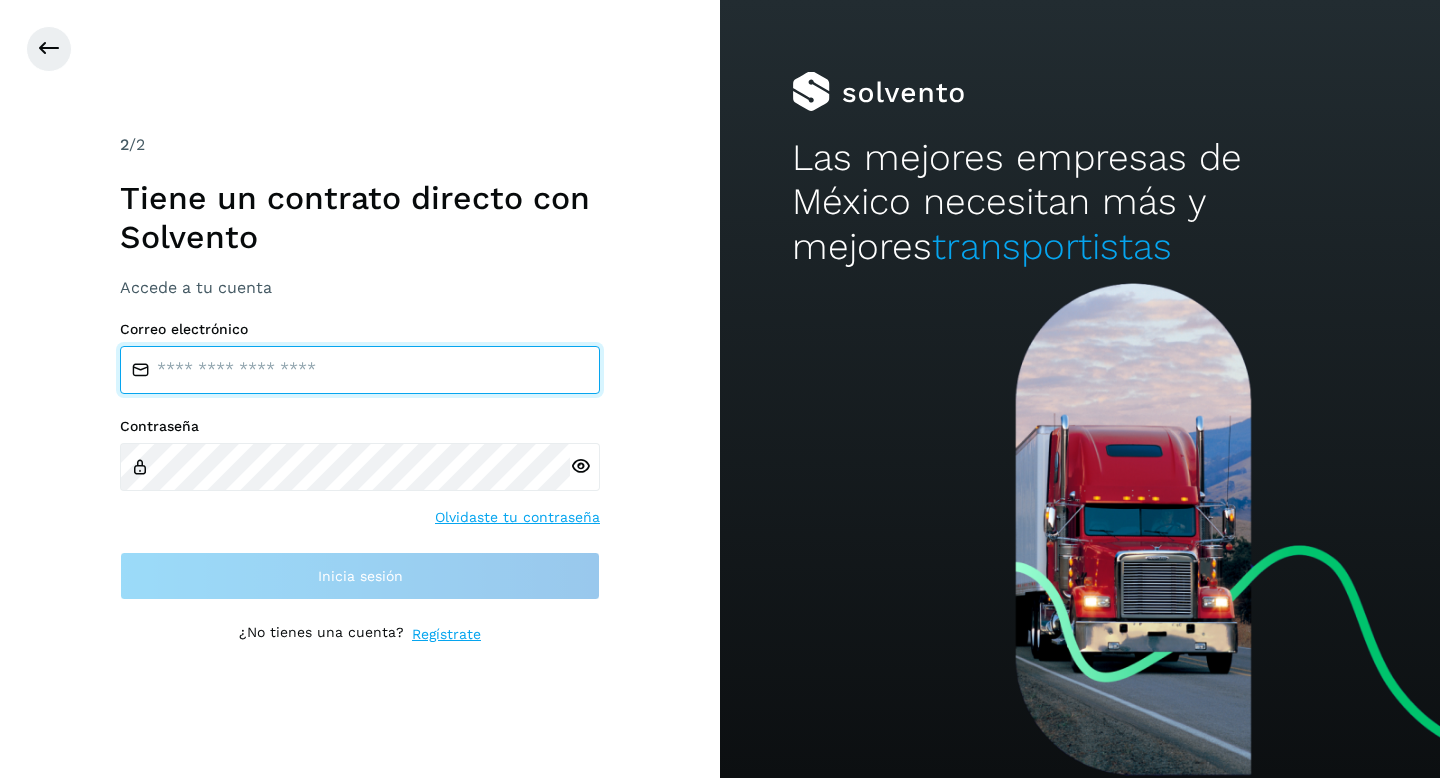 type on "**********" 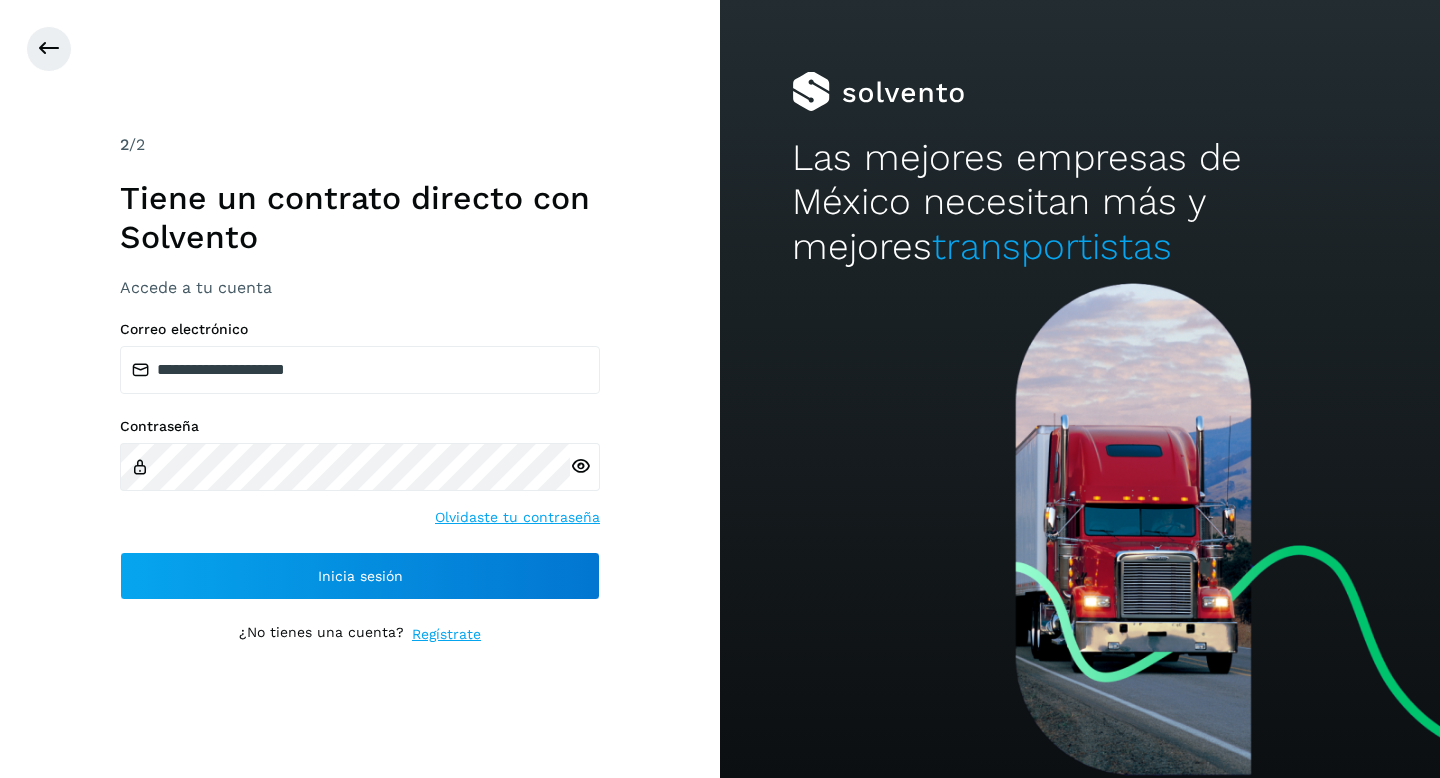 click on "**********" at bounding box center (360, 389) 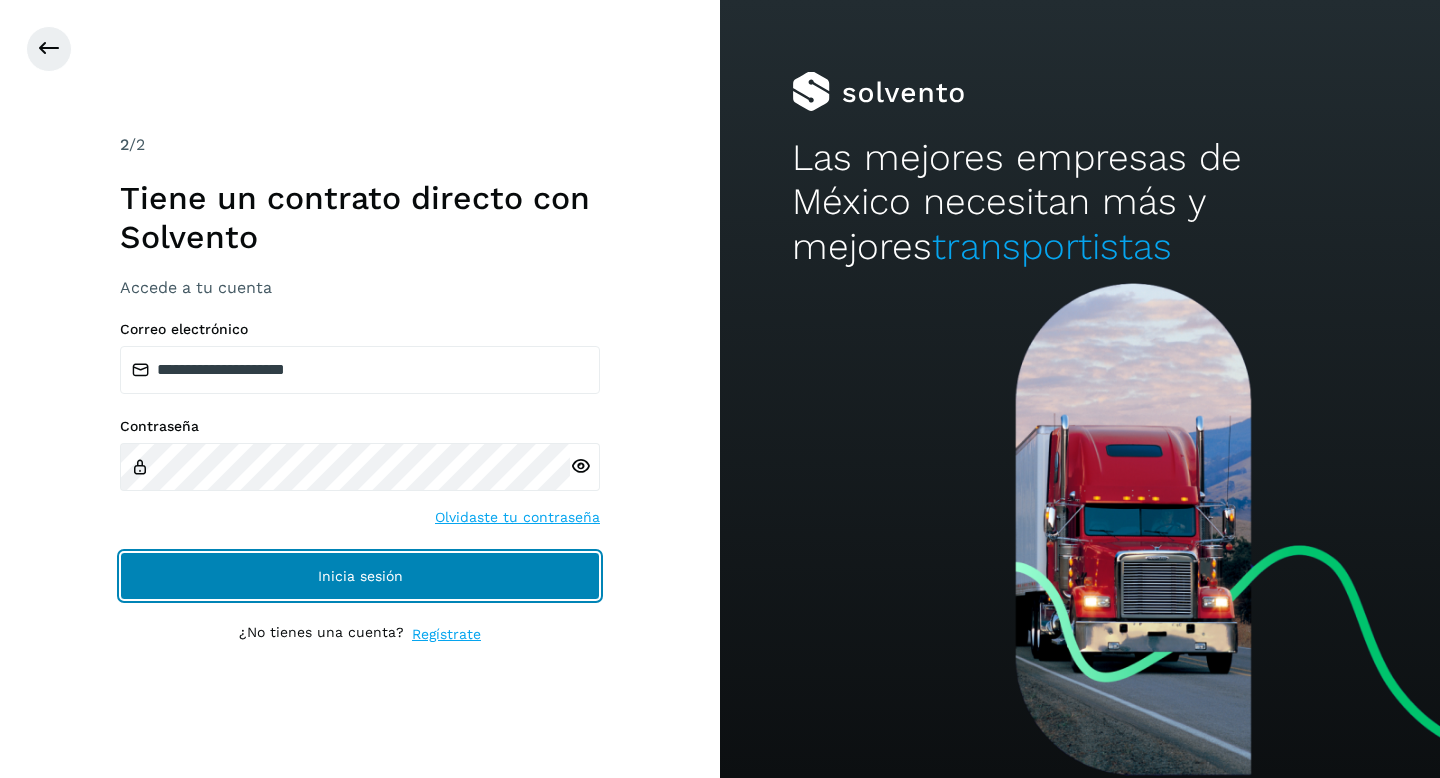 click on "Inicia sesión" at bounding box center [360, 576] 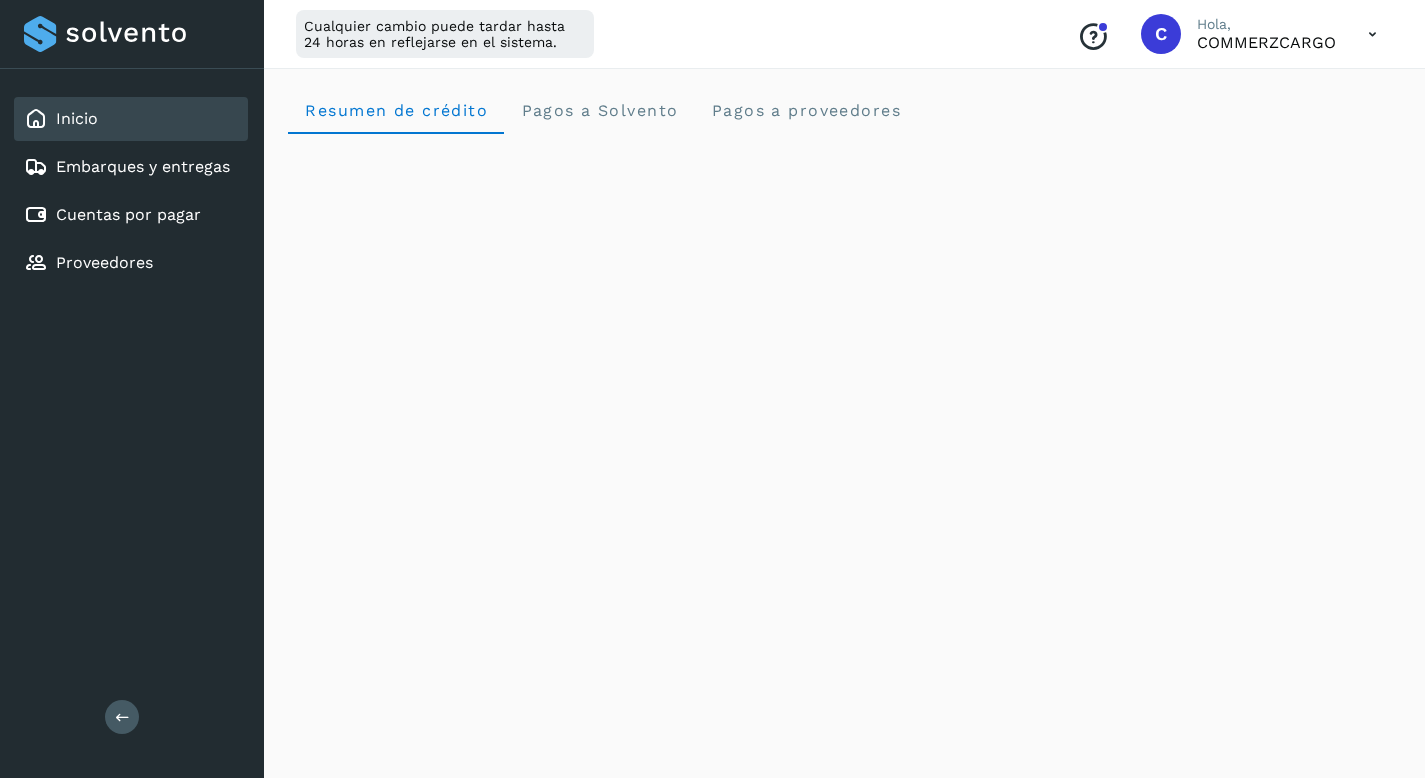 click at bounding box center [1372, 34] 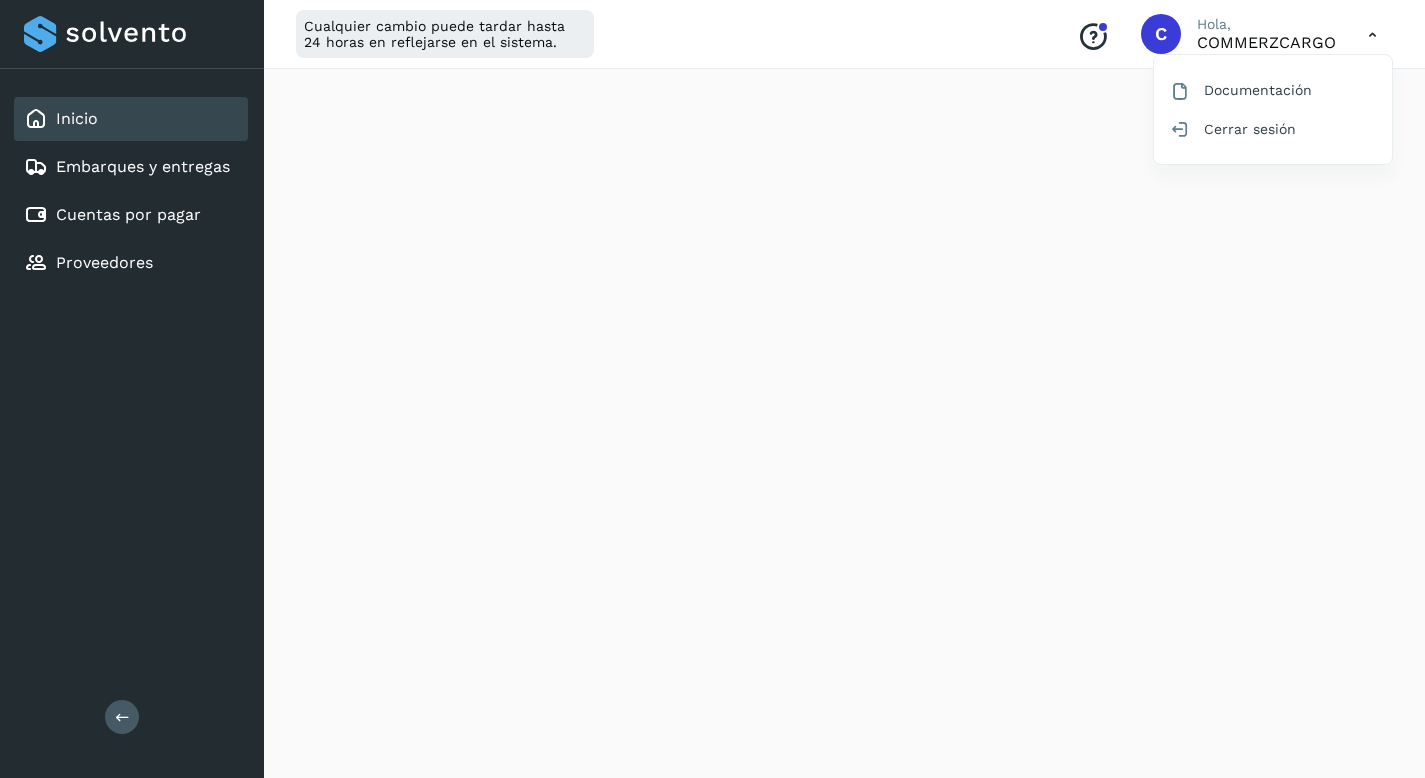 scroll, scrollTop: 1156, scrollLeft: 0, axis: vertical 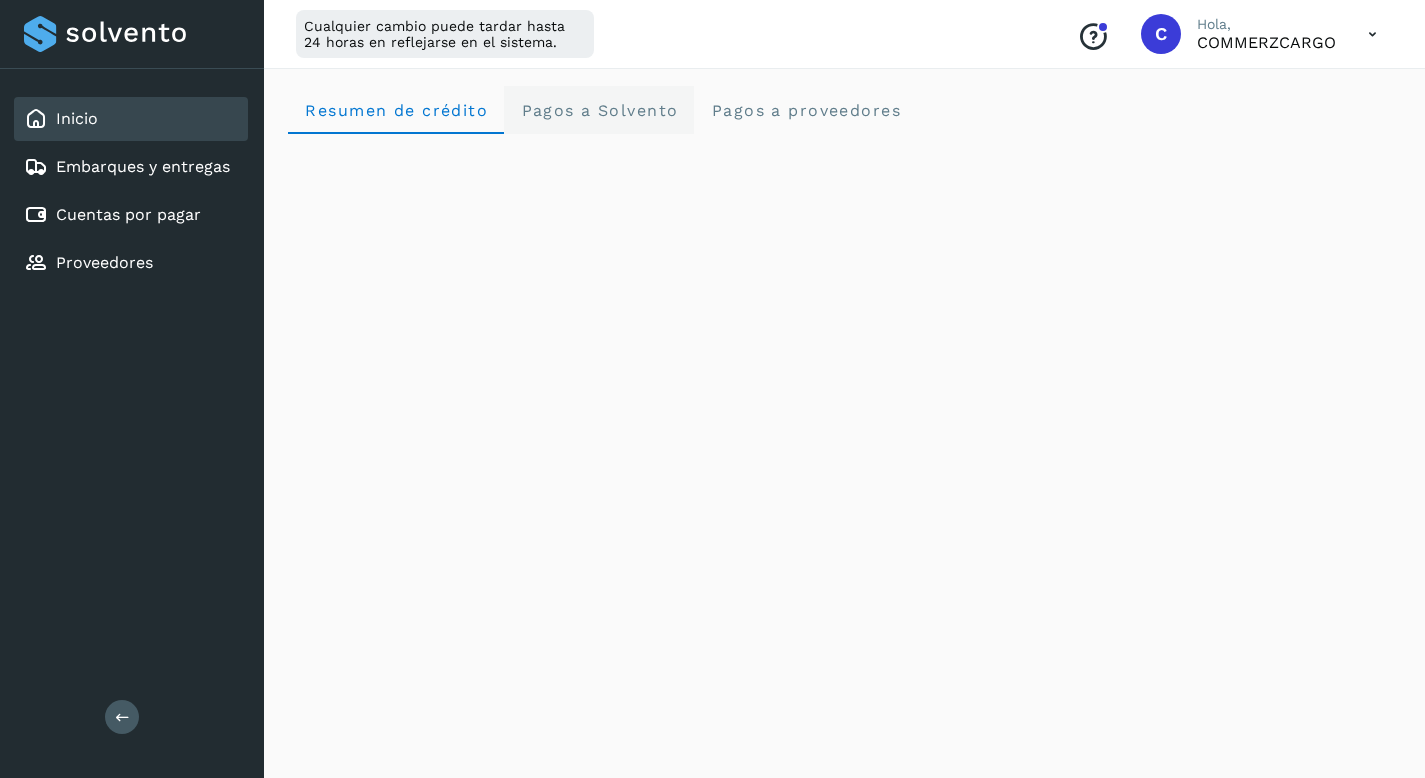 click on "Pagos a Solvento" 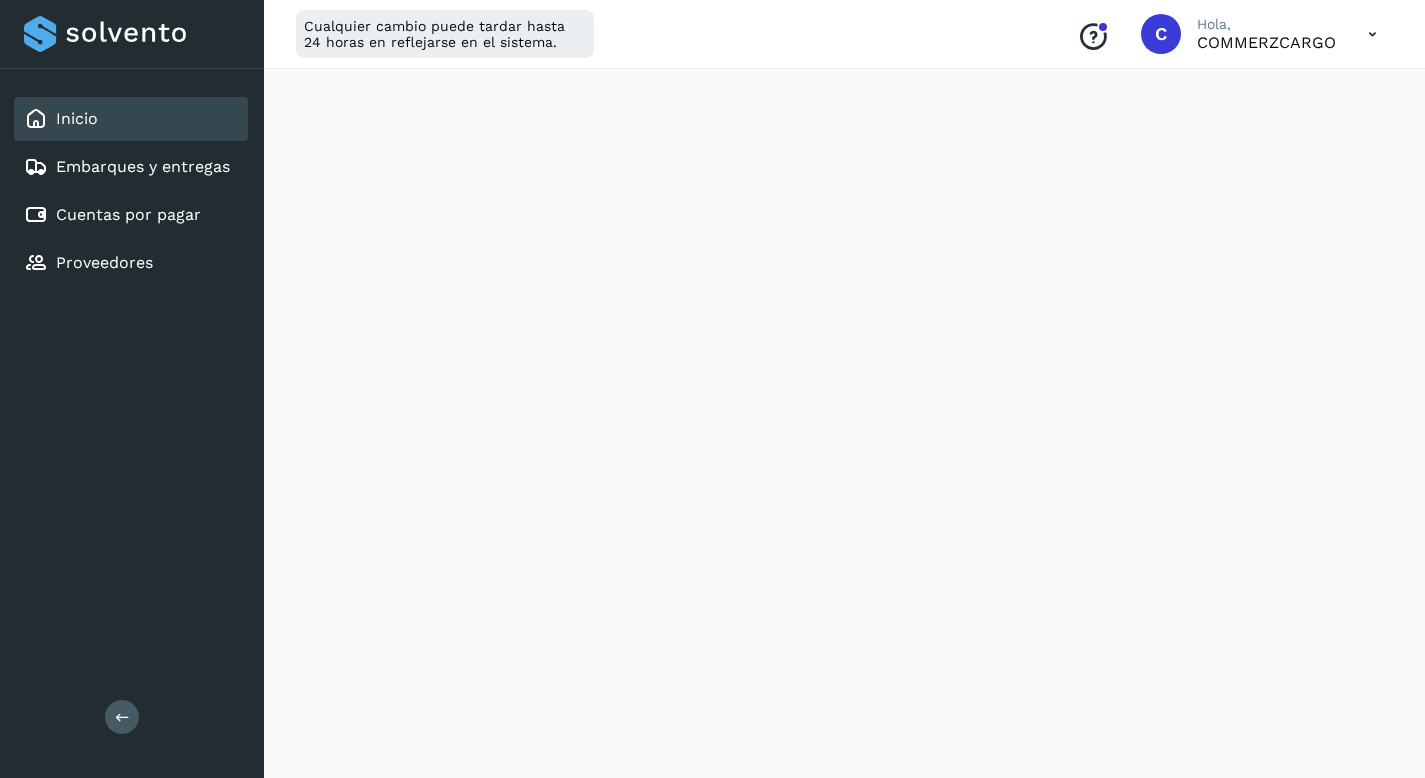 scroll, scrollTop: 0, scrollLeft: 0, axis: both 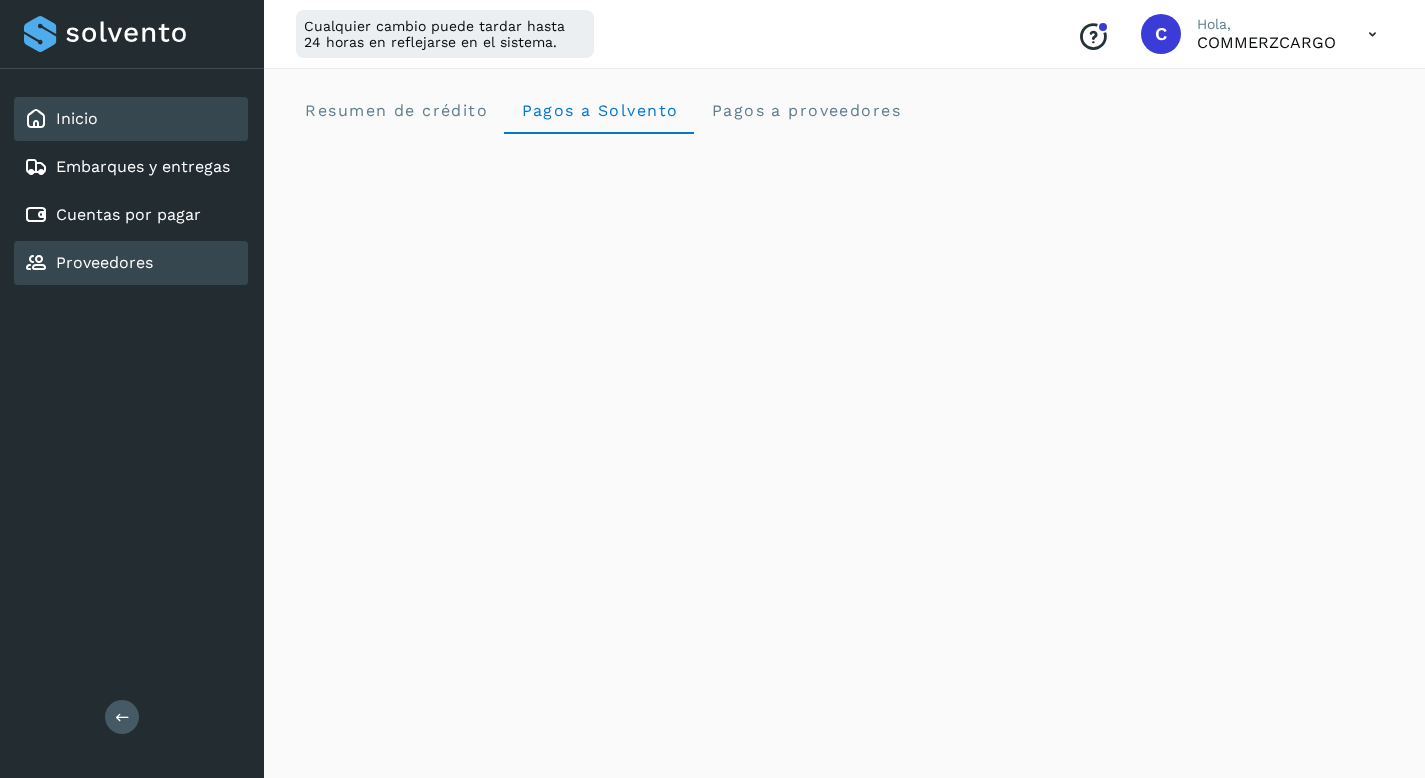 click on "Proveedores" at bounding box center [104, 262] 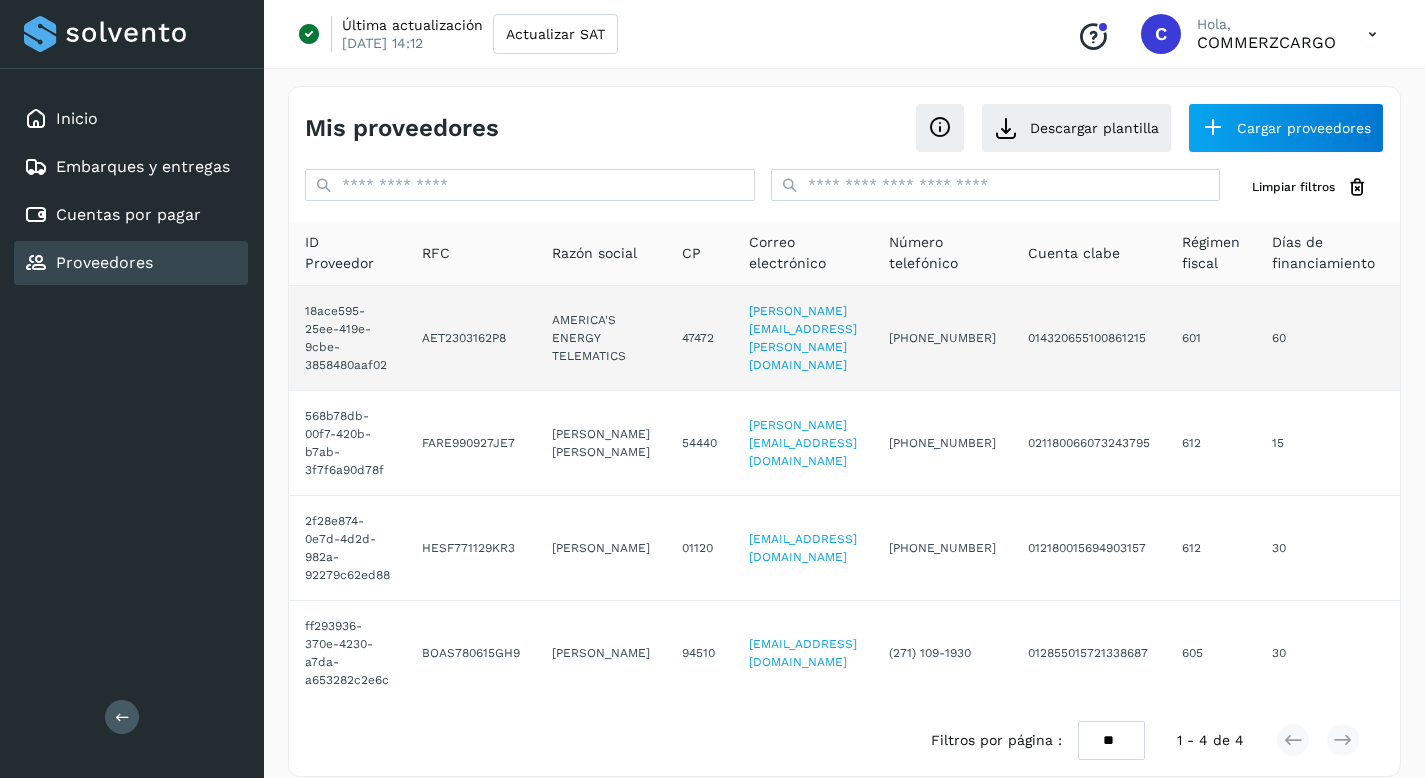 scroll, scrollTop: 38, scrollLeft: 0, axis: vertical 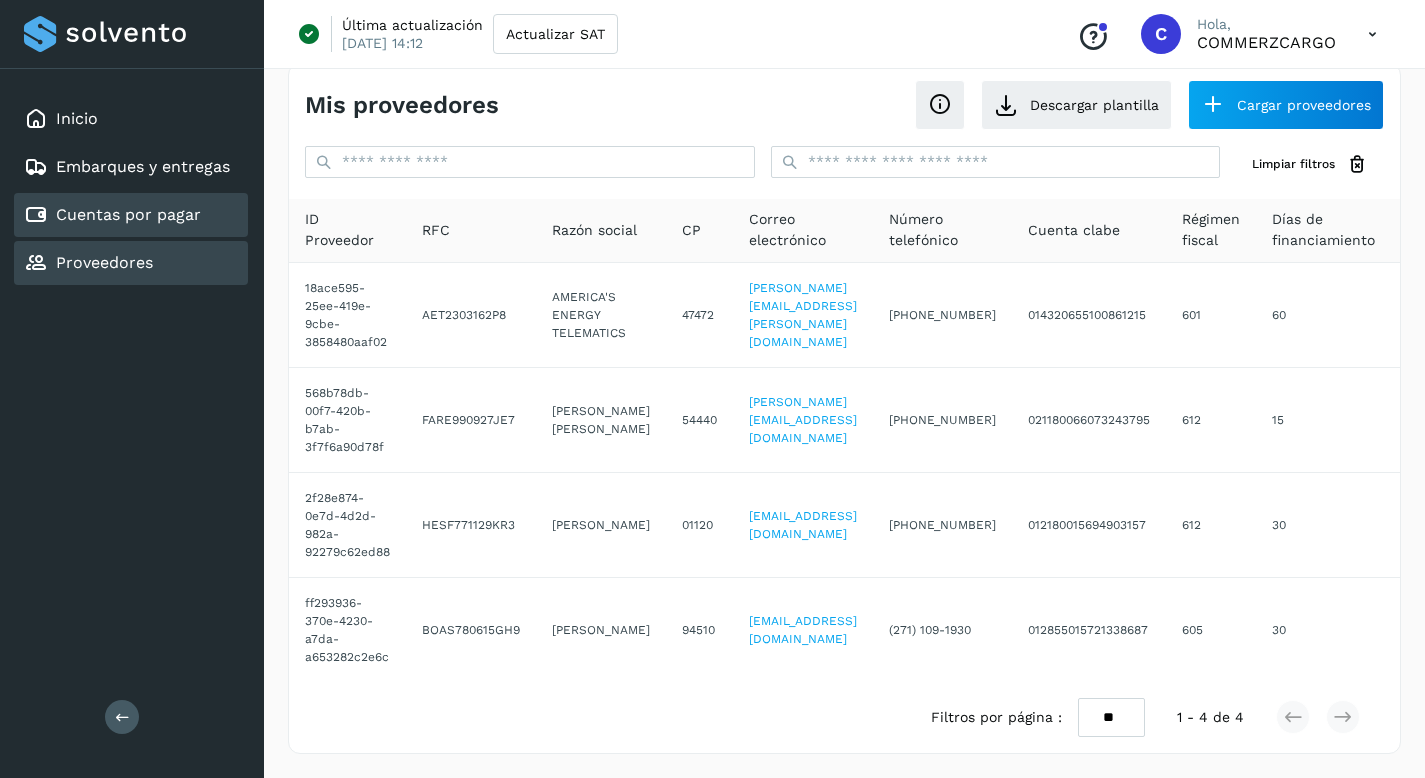 click on "Cuentas por pagar" at bounding box center [128, 214] 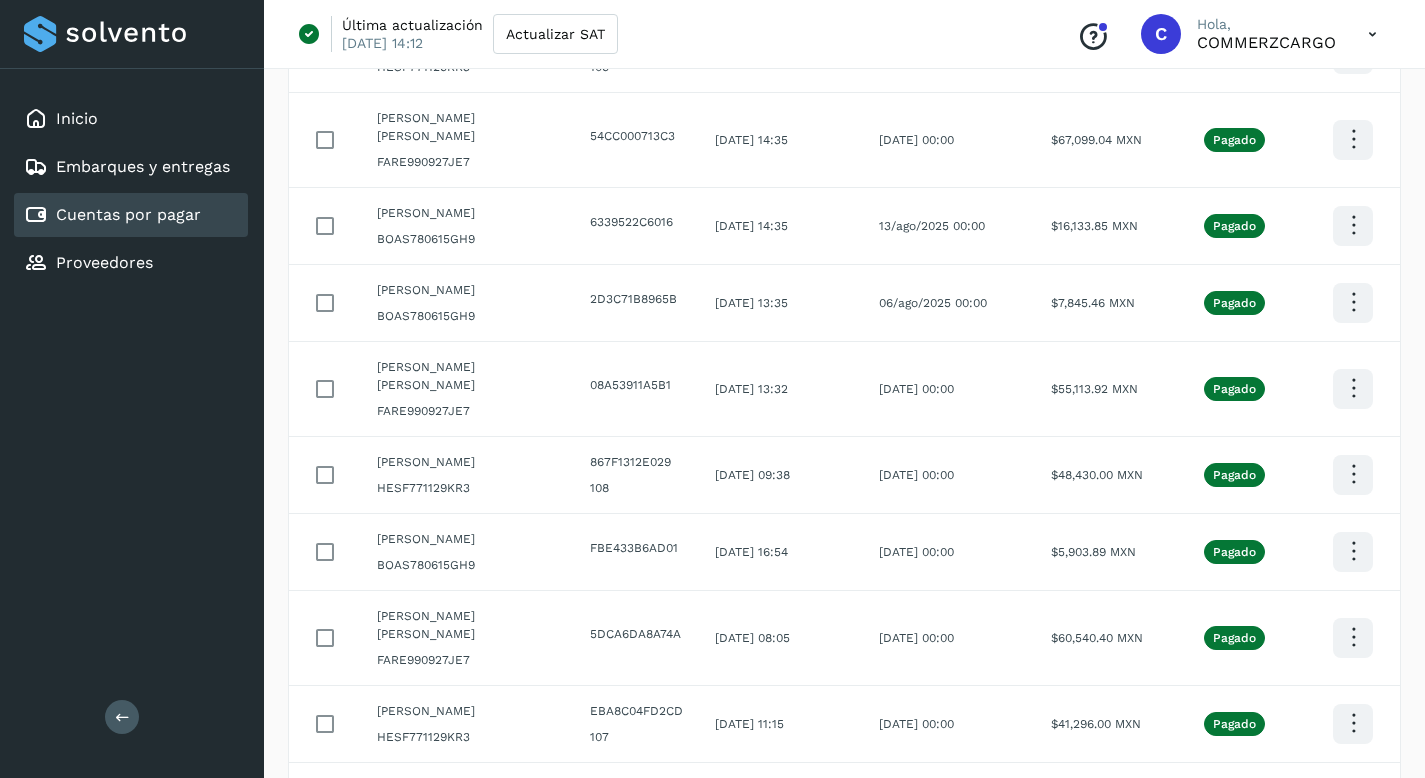 scroll, scrollTop: 388, scrollLeft: 0, axis: vertical 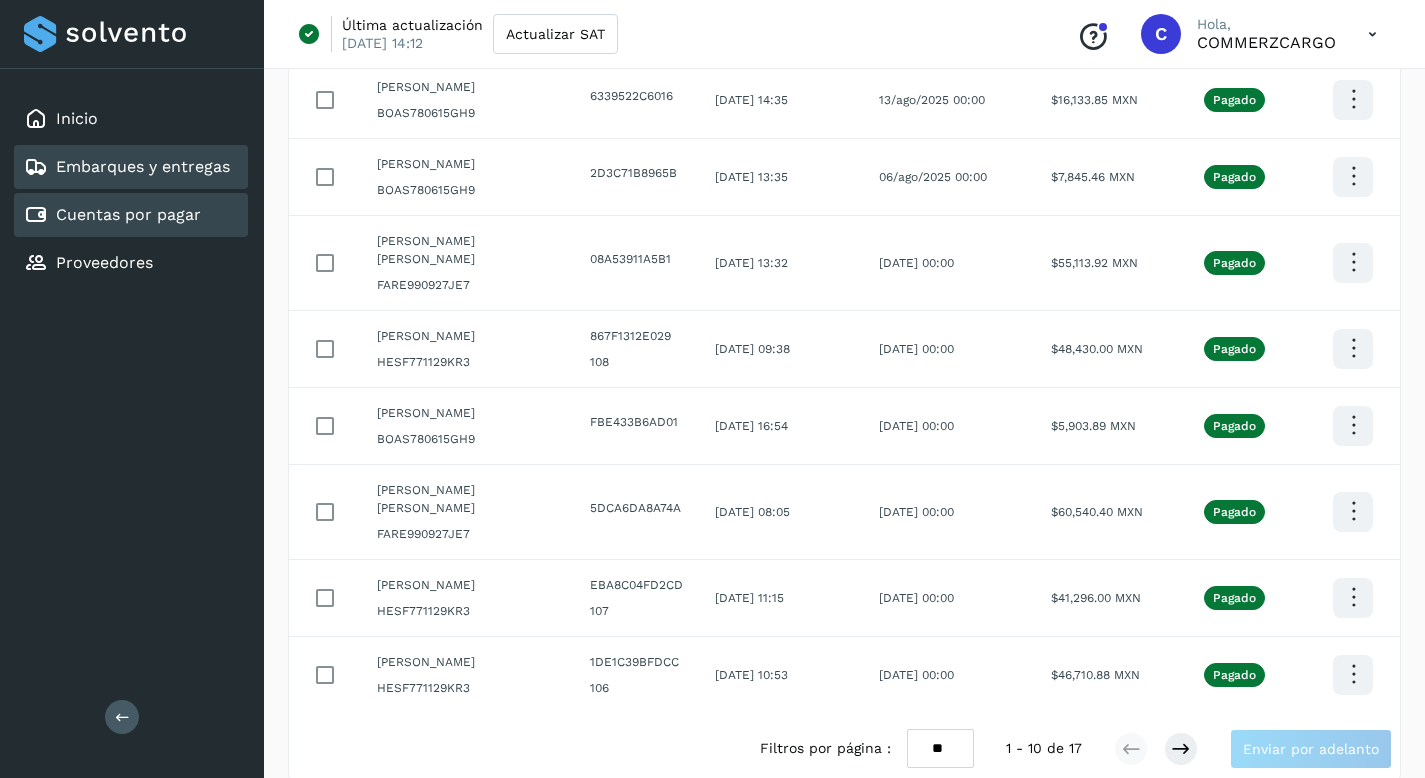 click on "Embarques y entregas" at bounding box center (127, 167) 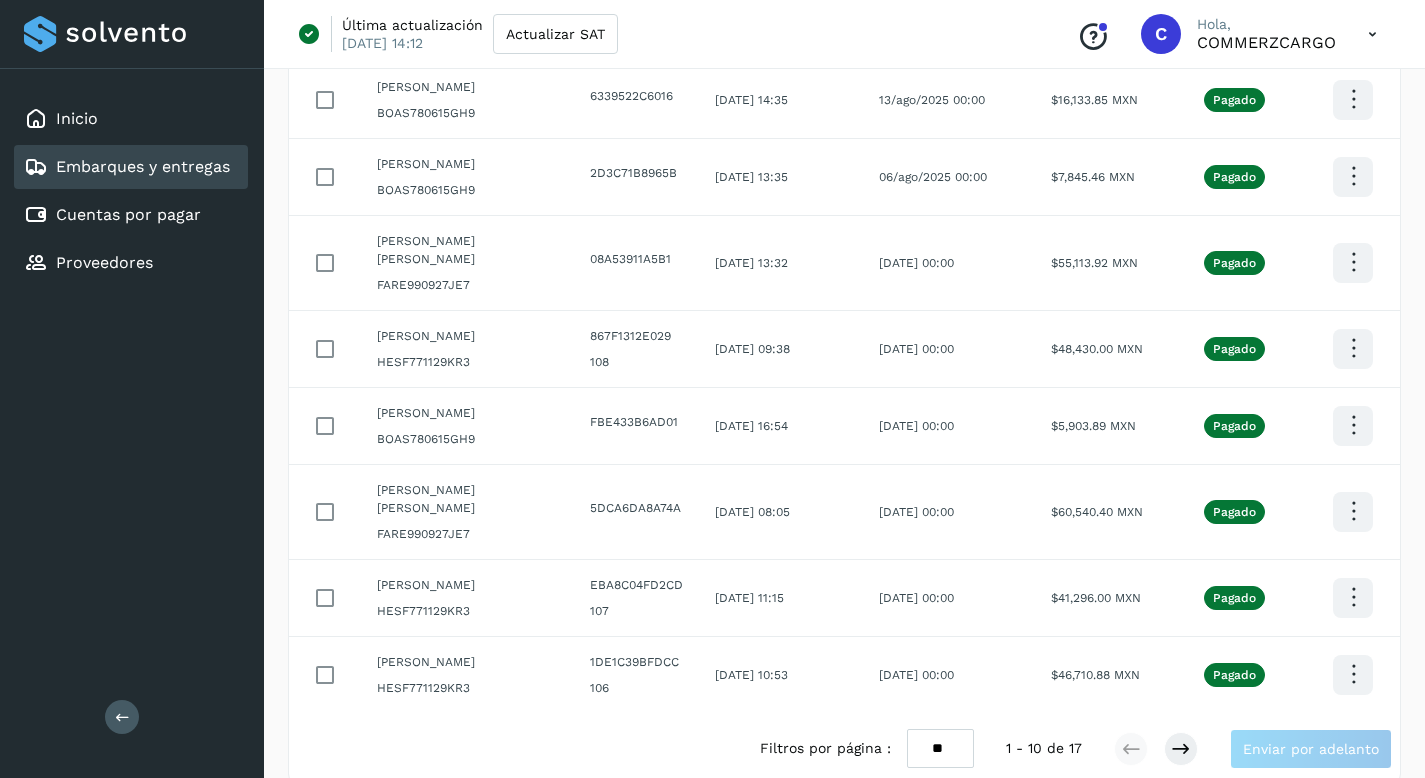 scroll, scrollTop: 0, scrollLeft: 0, axis: both 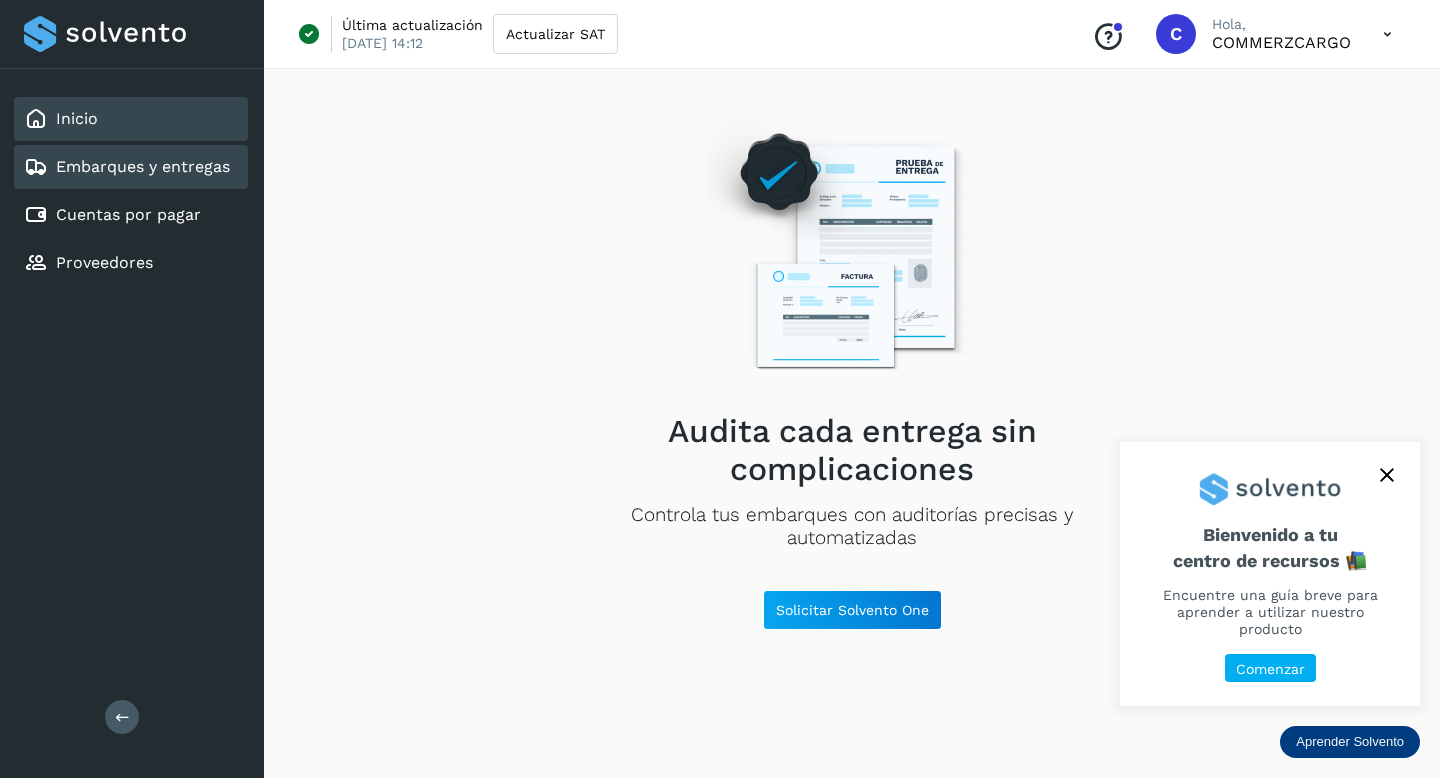 click on "Inicio" at bounding box center [77, 118] 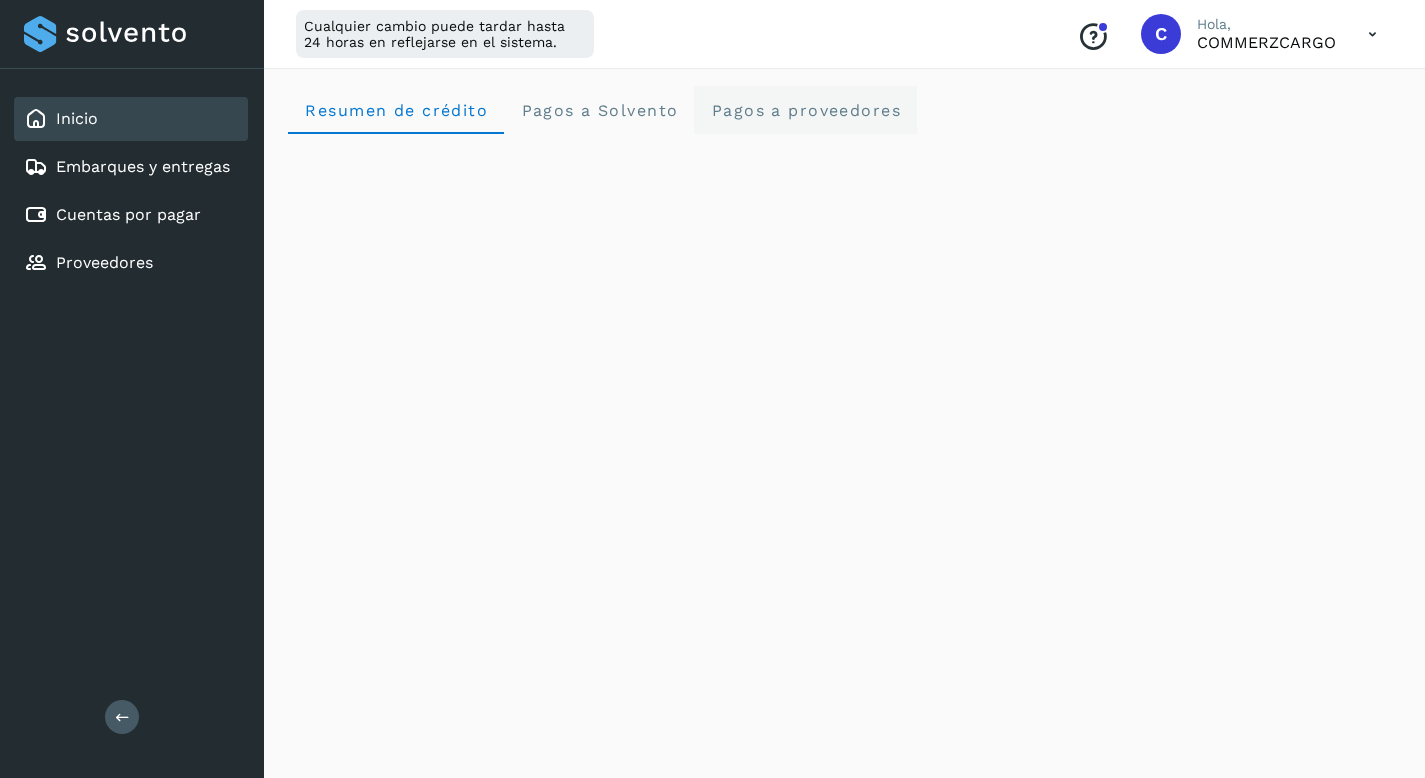 click on "Pagos a proveedores" 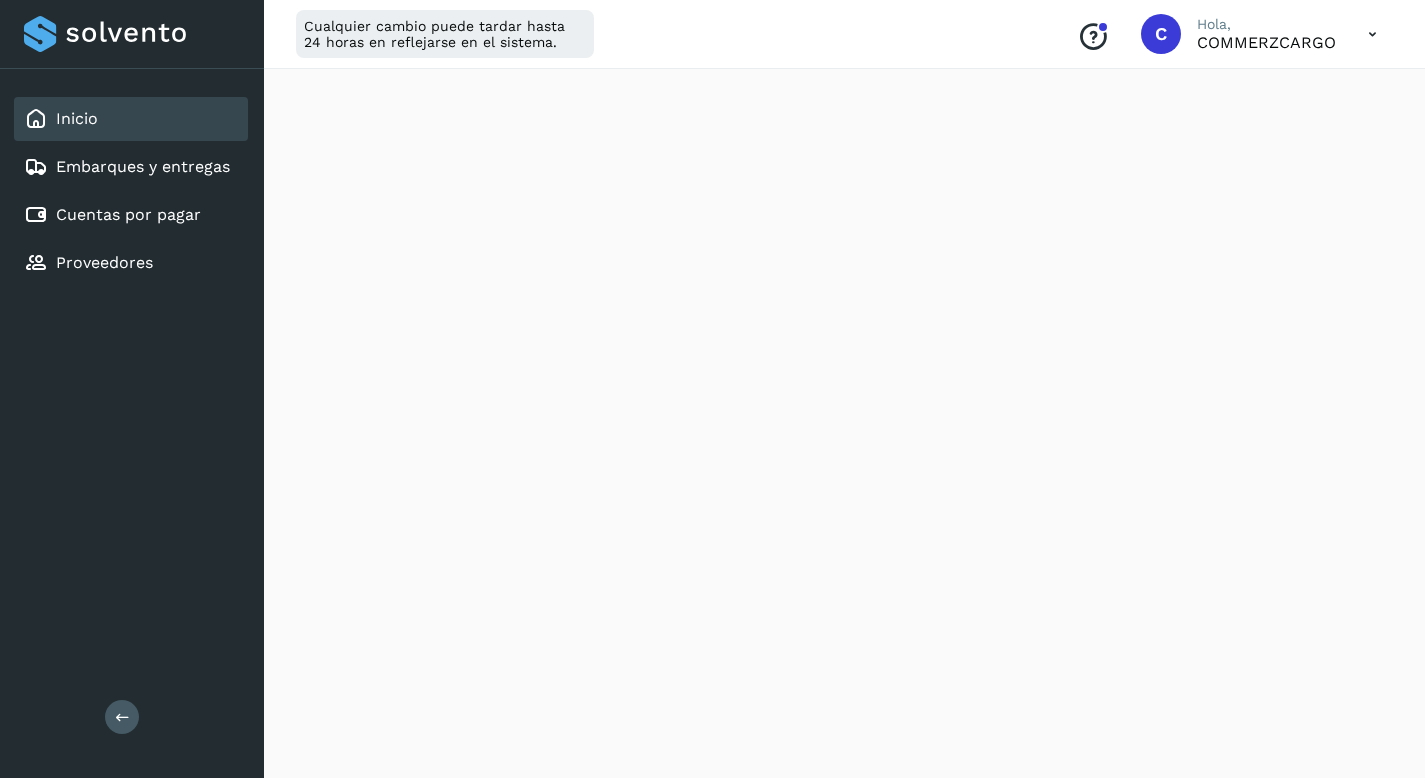 scroll, scrollTop: 875, scrollLeft: 0, axis: vertical 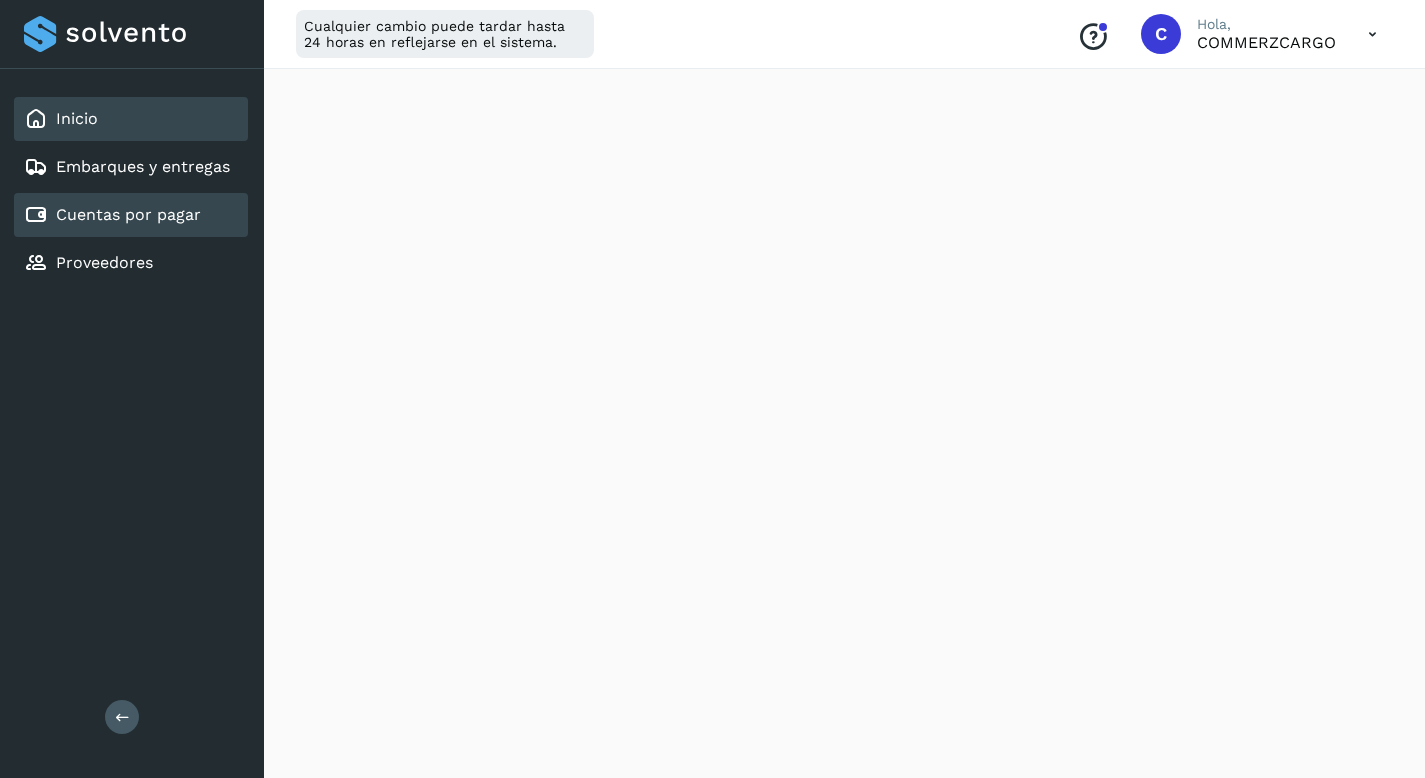 click on "Cuentas por pagar" at bounding box center [112, 215] 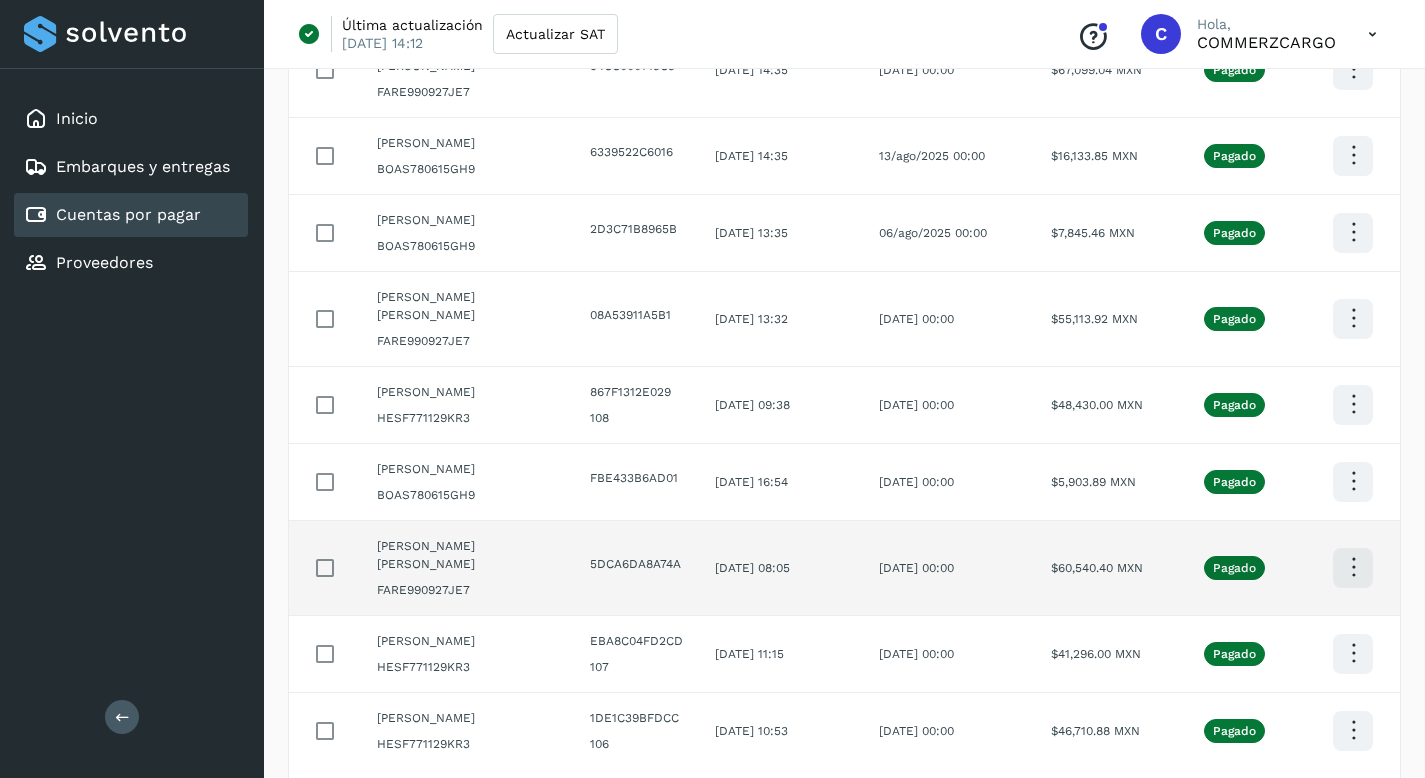 scroll, scrollTop: 0, scrollLeft: 0, axis: both 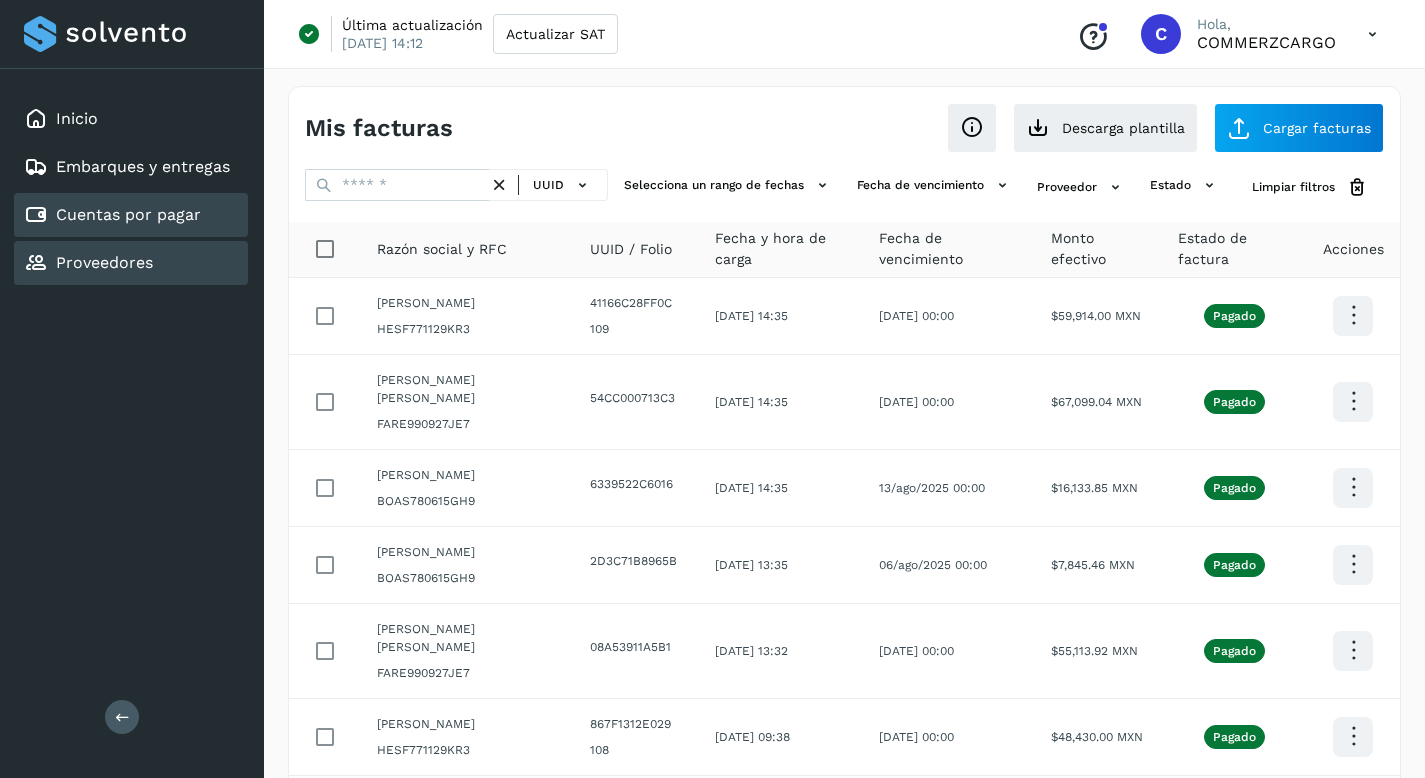 click on "Proveedores" at bounding box center (104, 262) 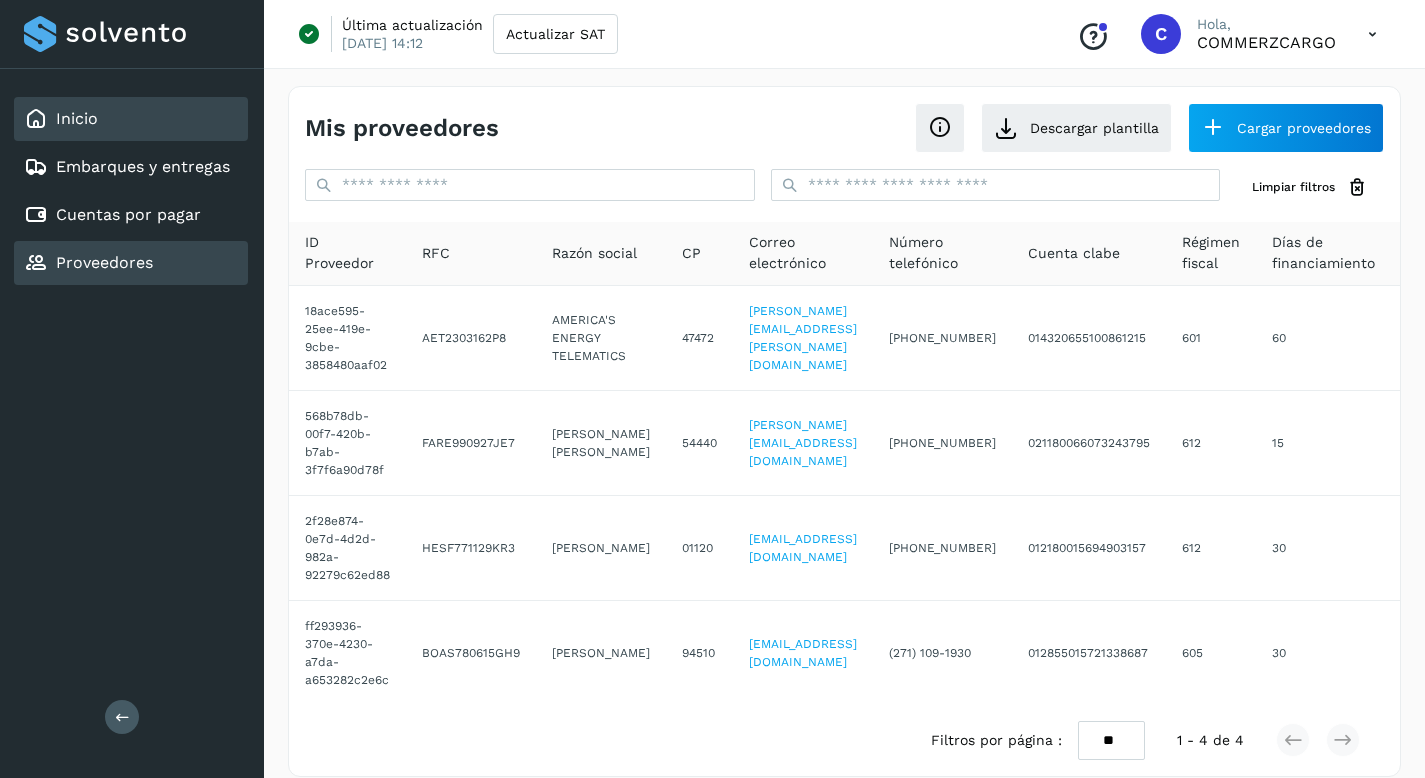 click on "Inicio" at bounding box center (61, 119) 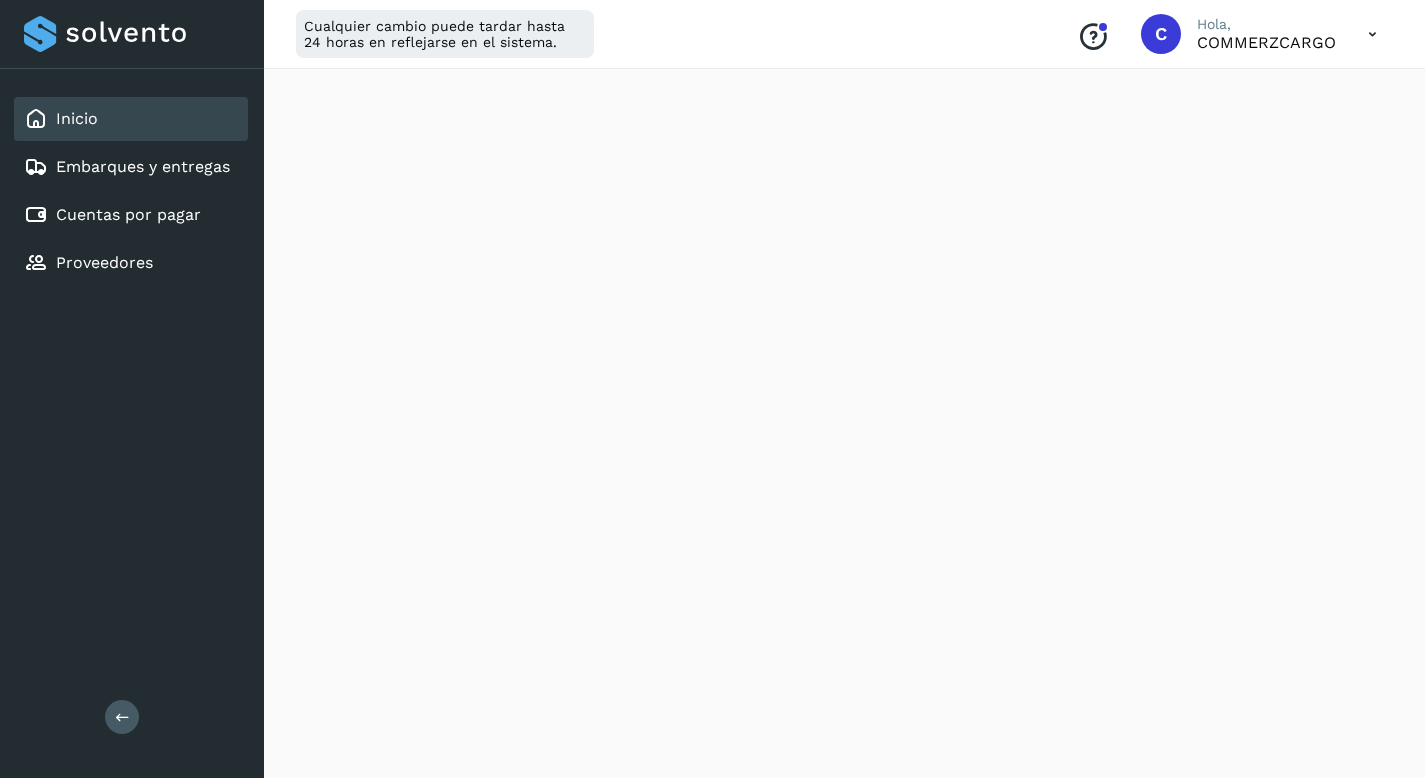 scroll, scrollTop: 1156, scrollLeft: 0, axis: vertical 